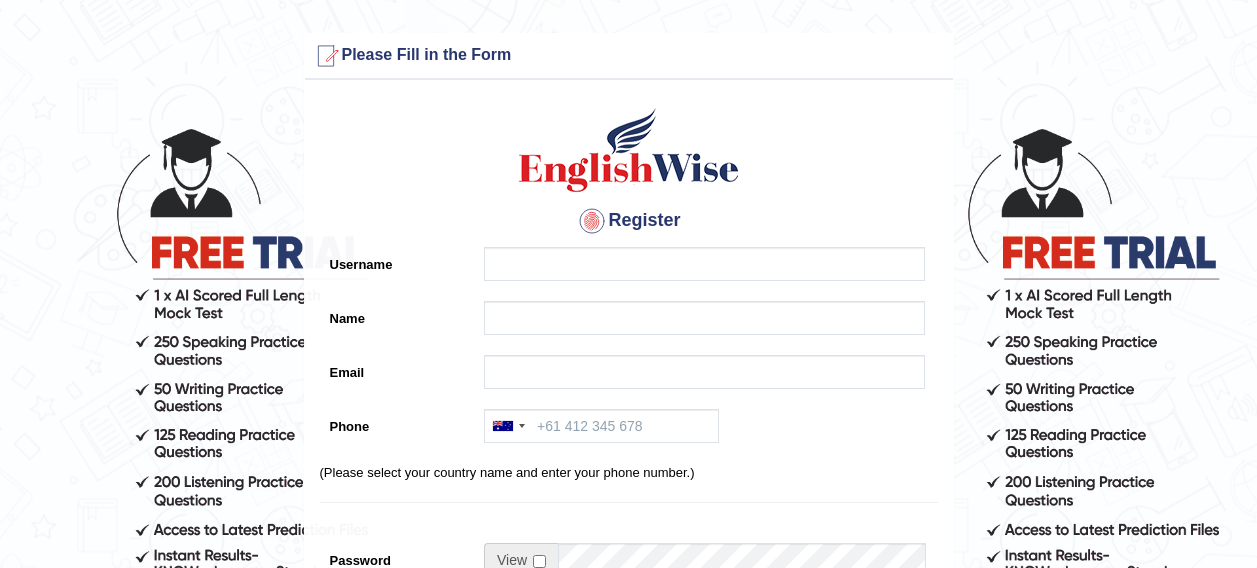 scroll, scrollTop: 0, scrollLeft: 0, axis: both 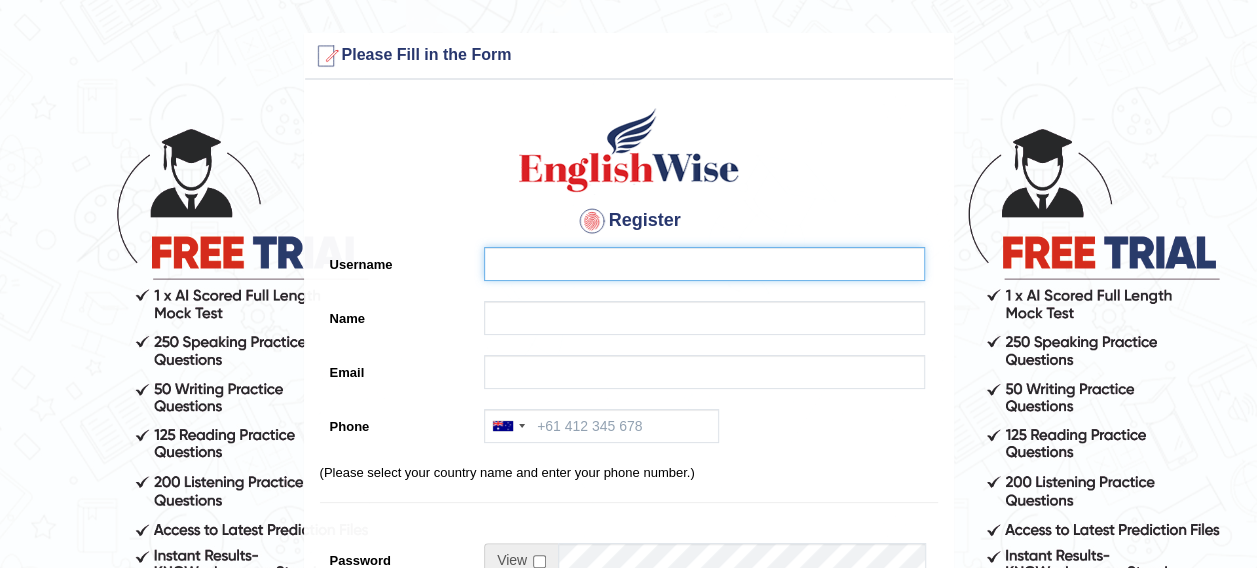 type on "[USERNAME]" 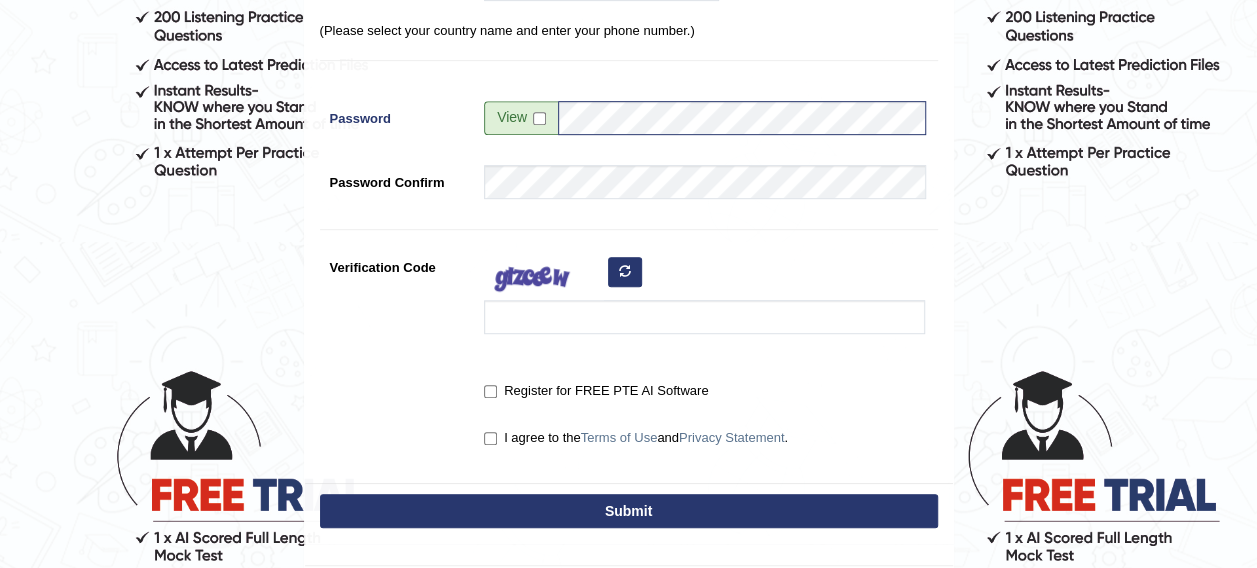 scroll, scrollTop: 0, scrollLeft: 0, axis: both 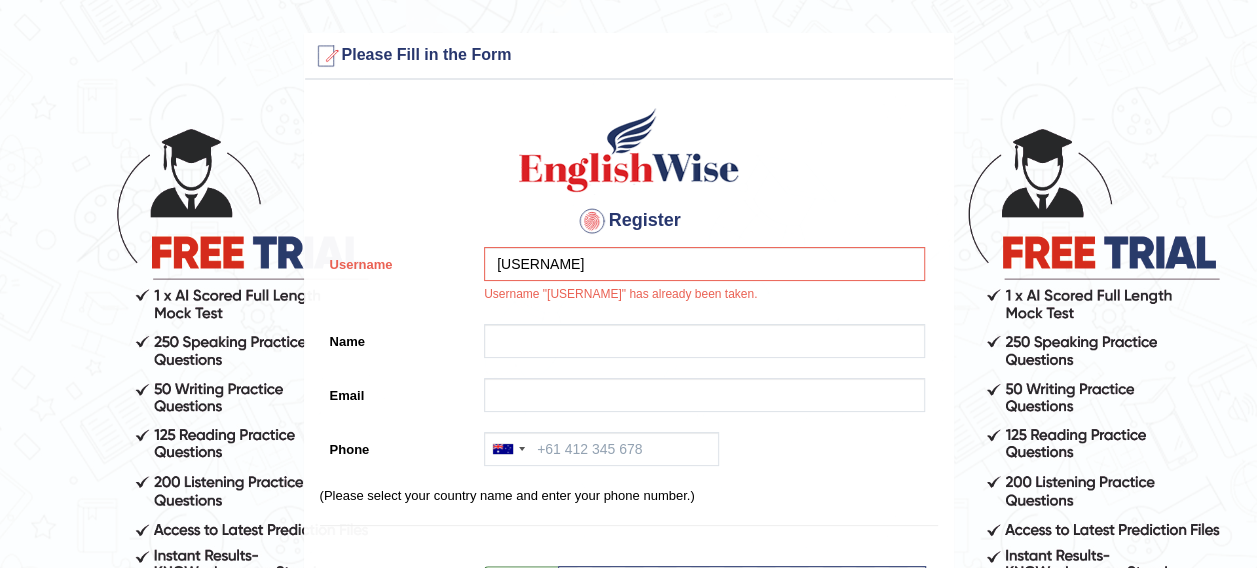 click on "100%" at bounding box center [628, 573] 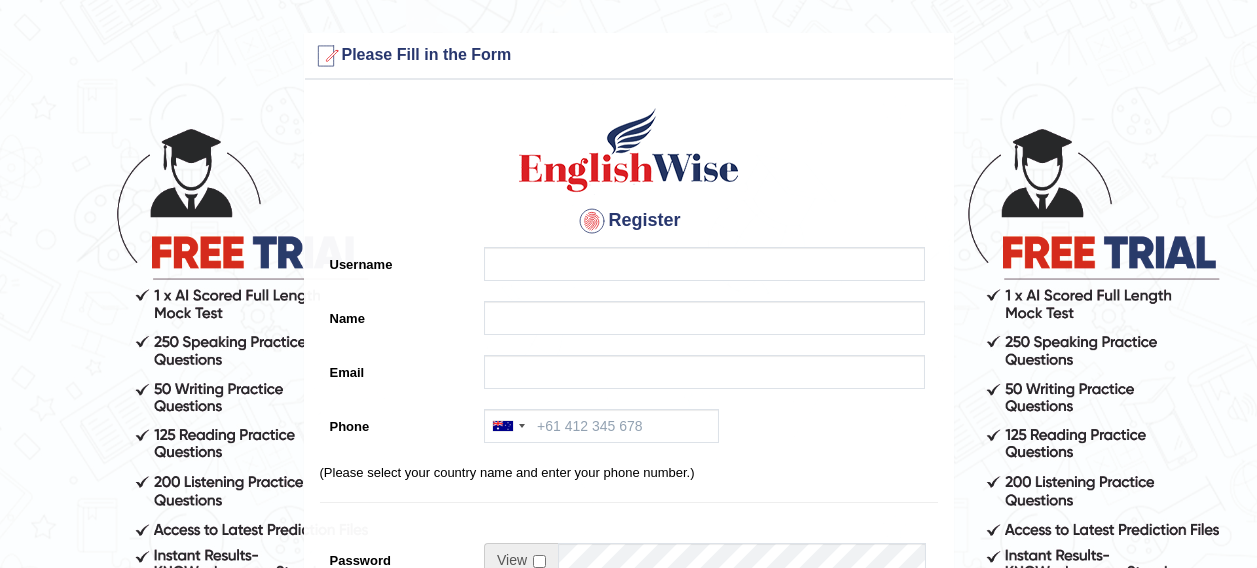 scroll, scrollTop: 0, scrollLeft: 0, axis: both 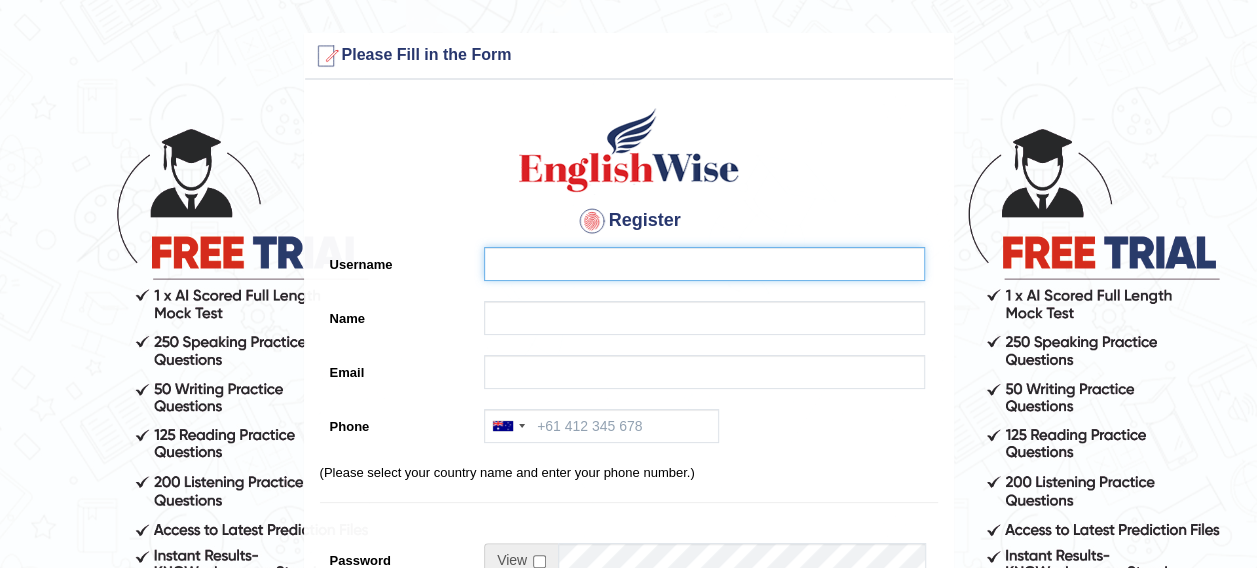 type on "szeerus_8888" 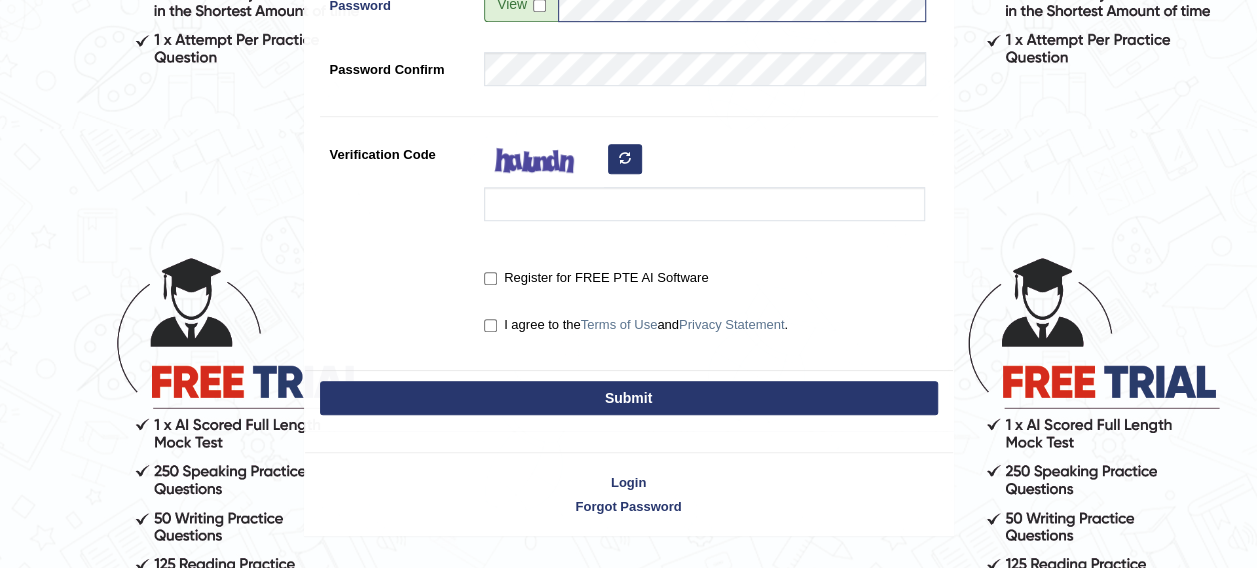 scroll, scrollTop: 624, scrollLeft: 0, axis: vertical 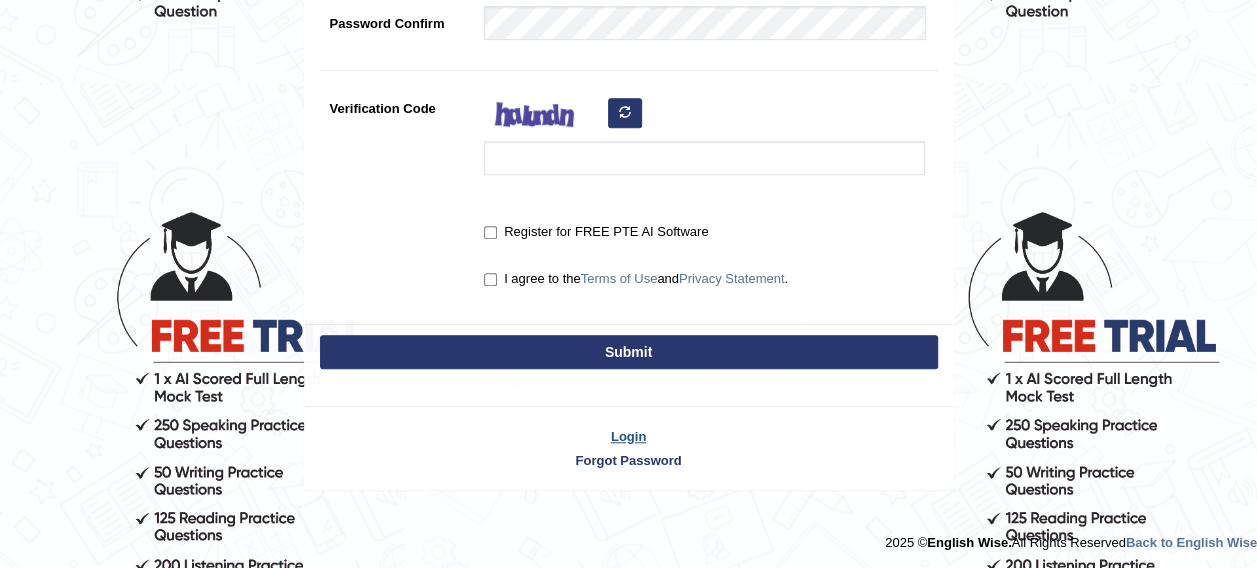 click on "Login" at bounding box center [629, 436] 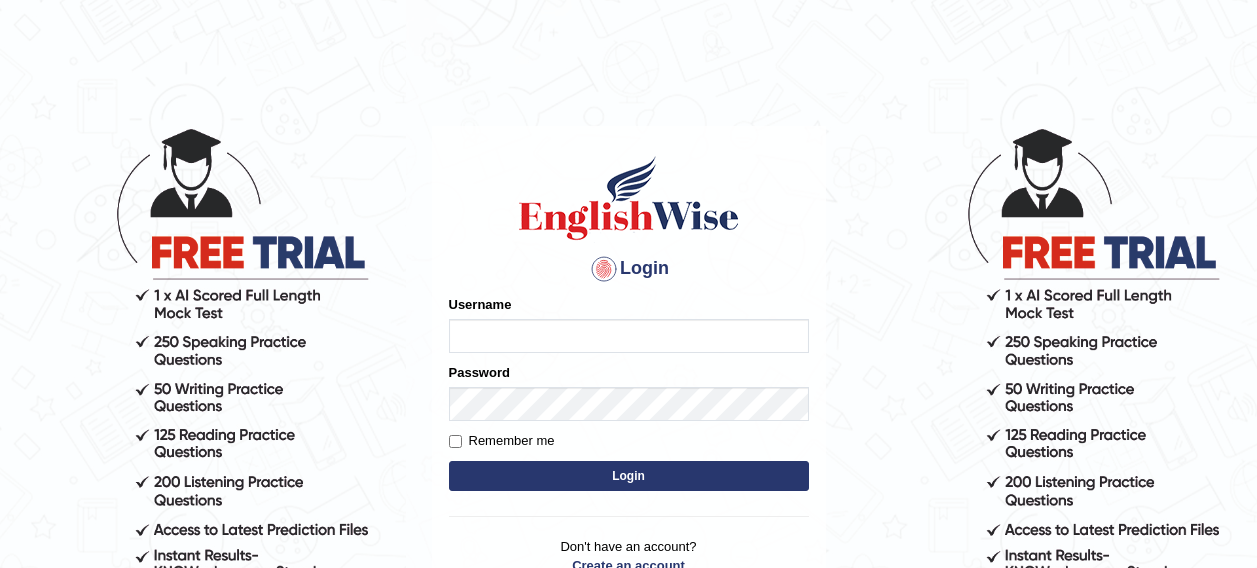 scroll, scrollTop: 0, scrollLeft: 0, axis: both 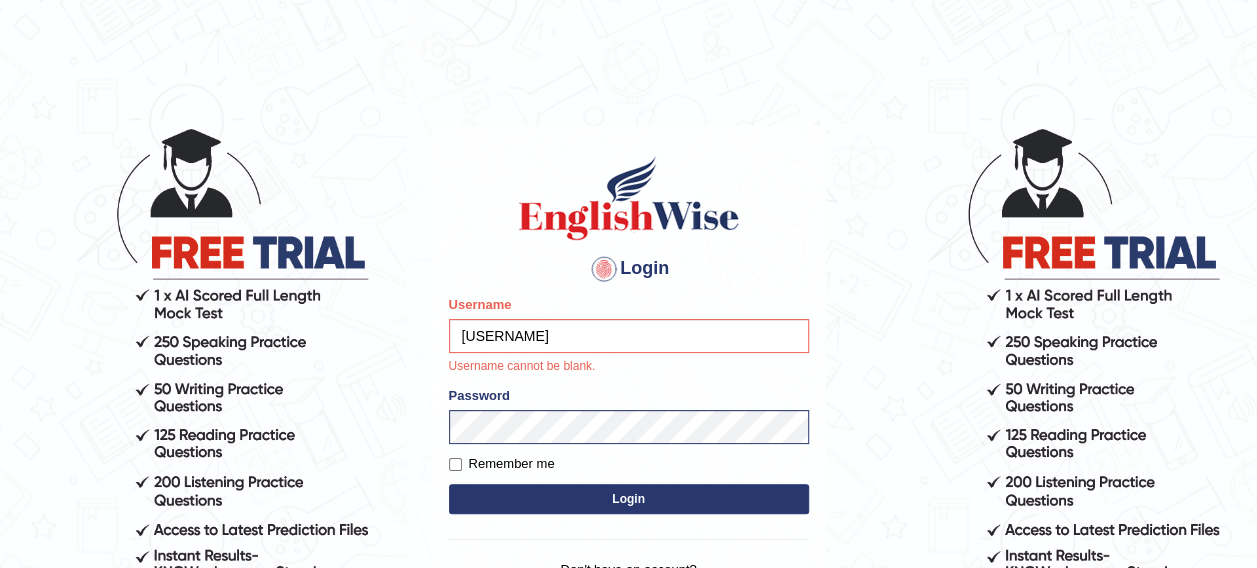 type on "[NAME]" 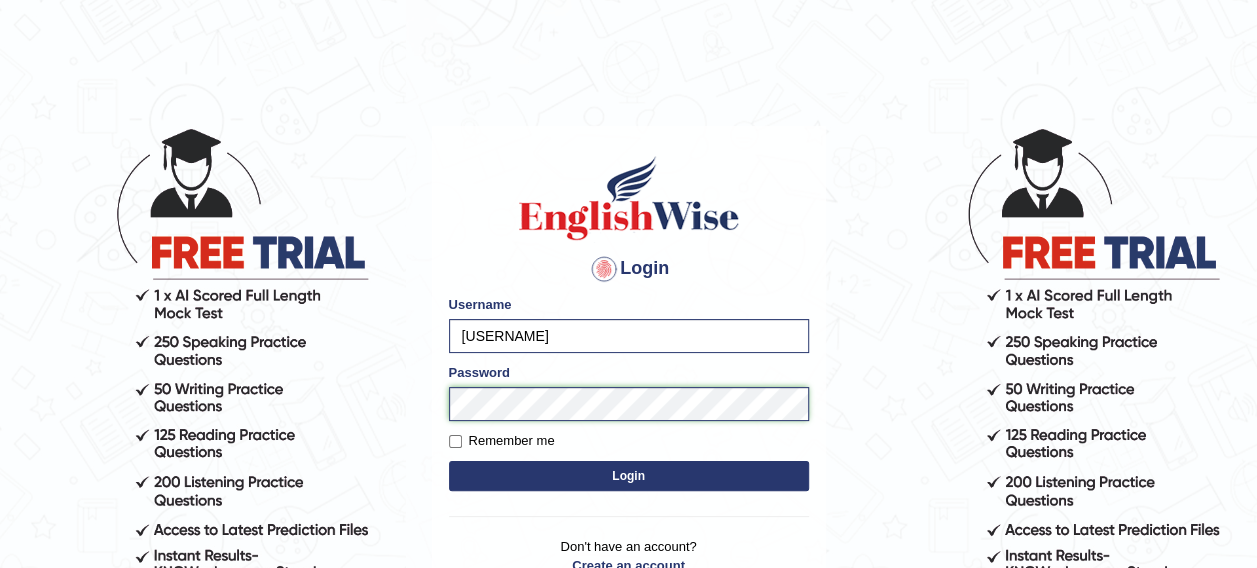 click on "Login
Please fix the following errors:
Username
Sanndy
Password
Remember me
Login
Don't have an account?
Create an account
Forgot Password
2025 ©  English Wise.  All Rights Reserved  Back to English Wise" at bounding box center (628, 347) 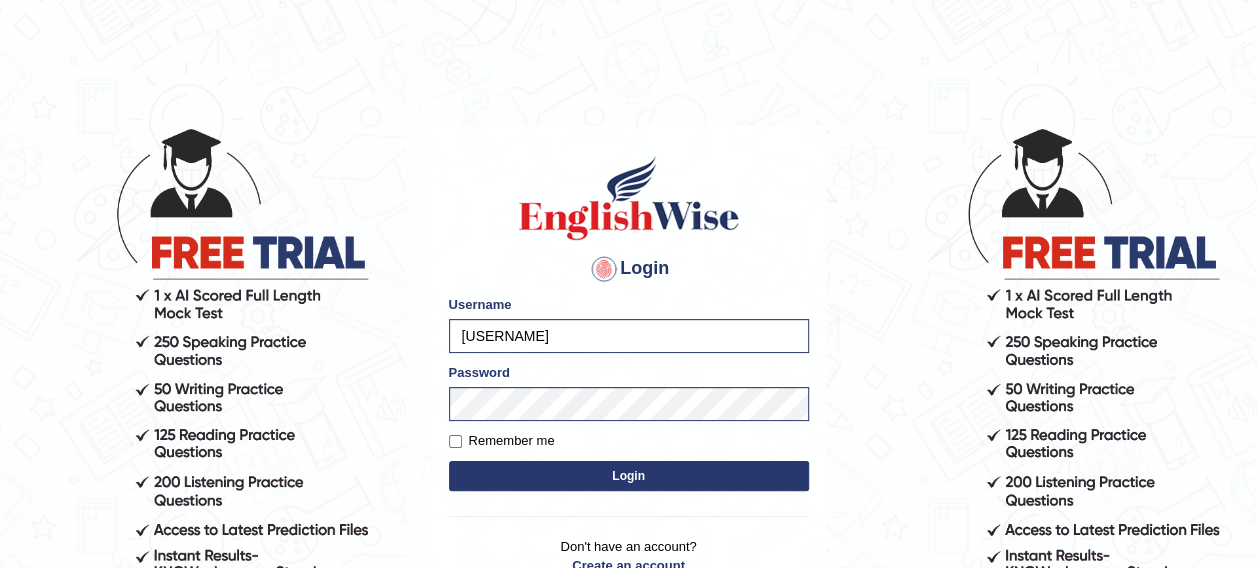 click on "Login" at bounding box center (629, 476) 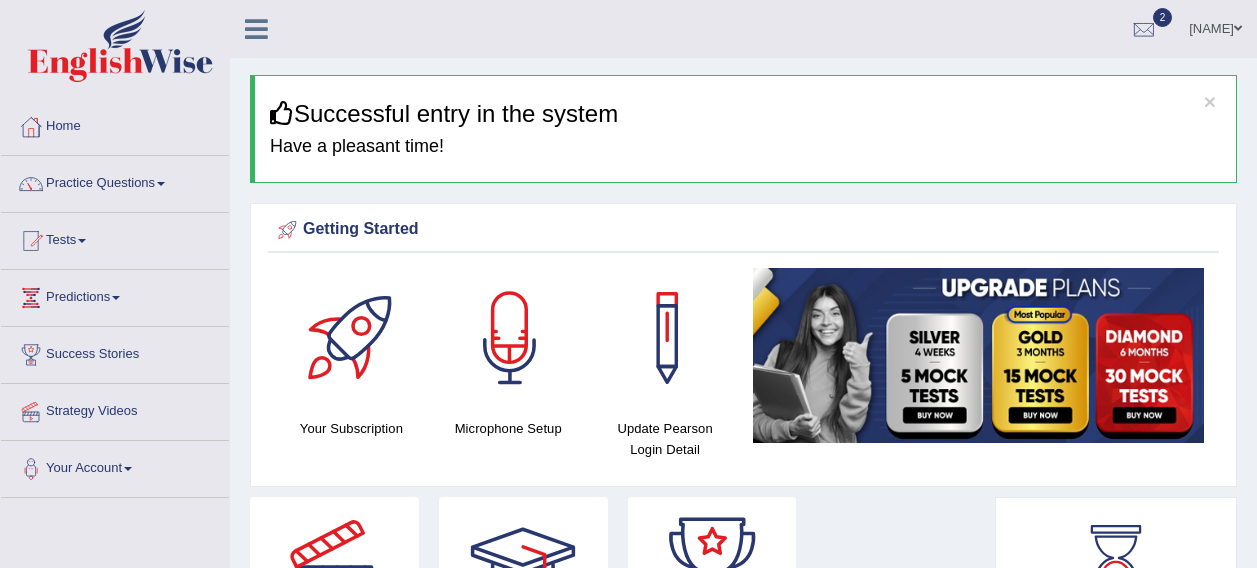 scroll, scrollTop: 0, scrollLeft: 0, axis: both 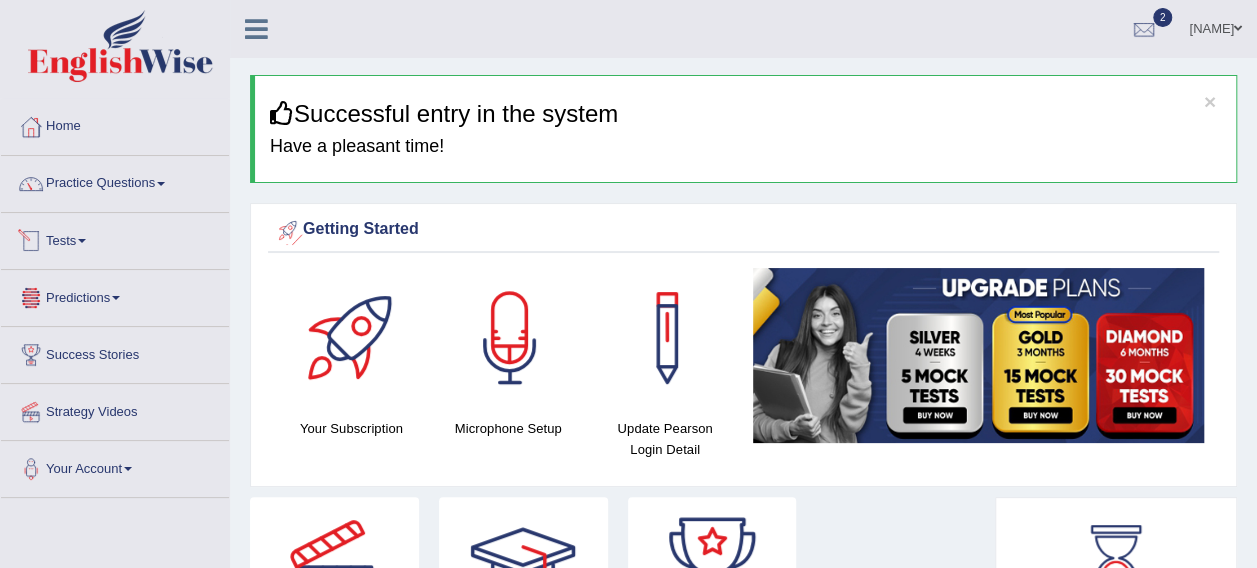 click on "Tests" at bounding box center (115, 238) 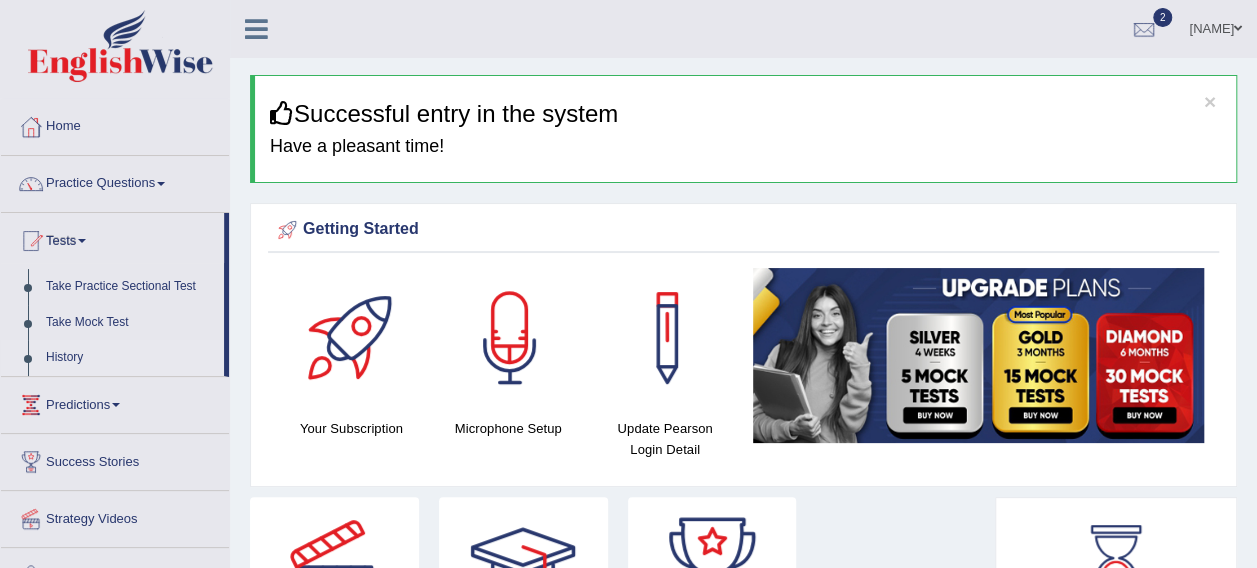 click on "History" at bounding box center [130, 358] 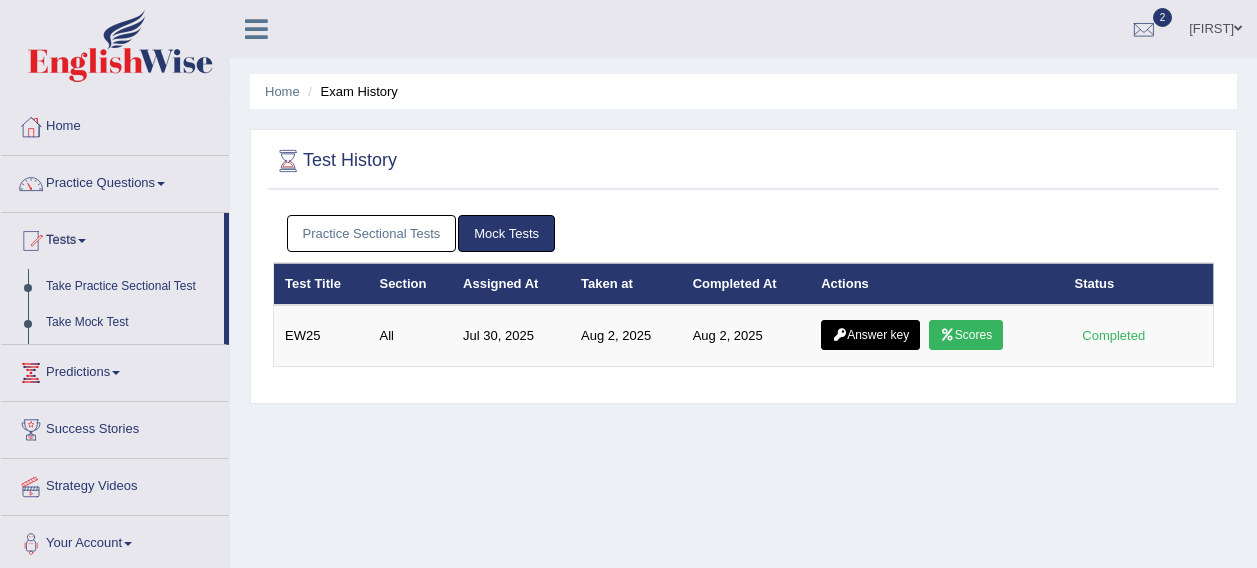 scroll, scrollTop: 0, scrollLeft: 0, axis: both 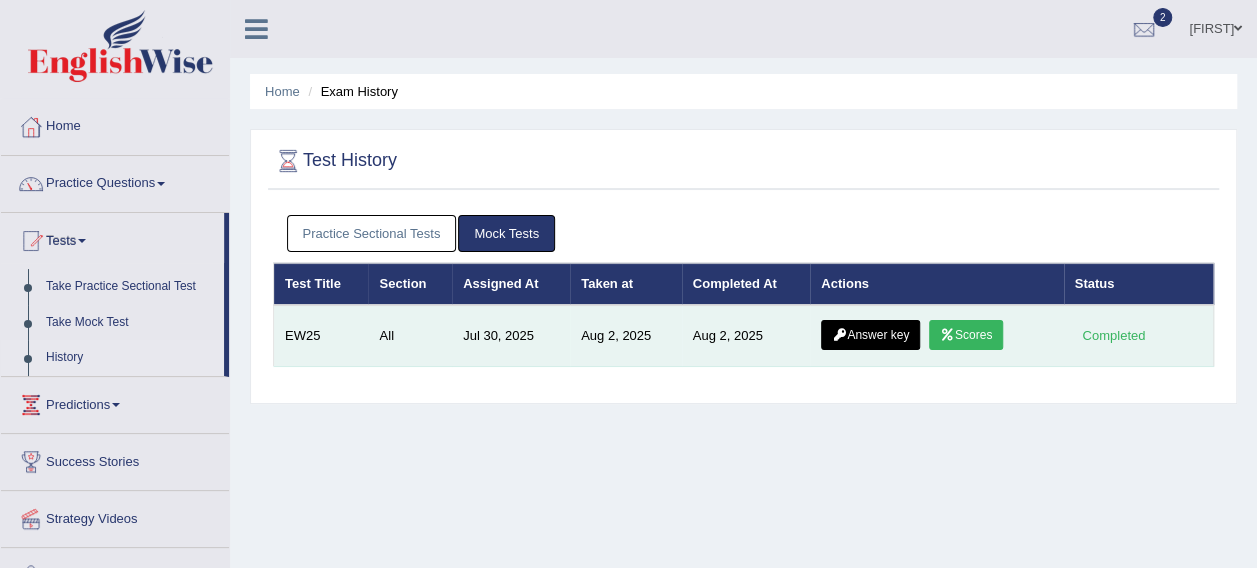 click on "Answer key" at bounding box center [870, 335] 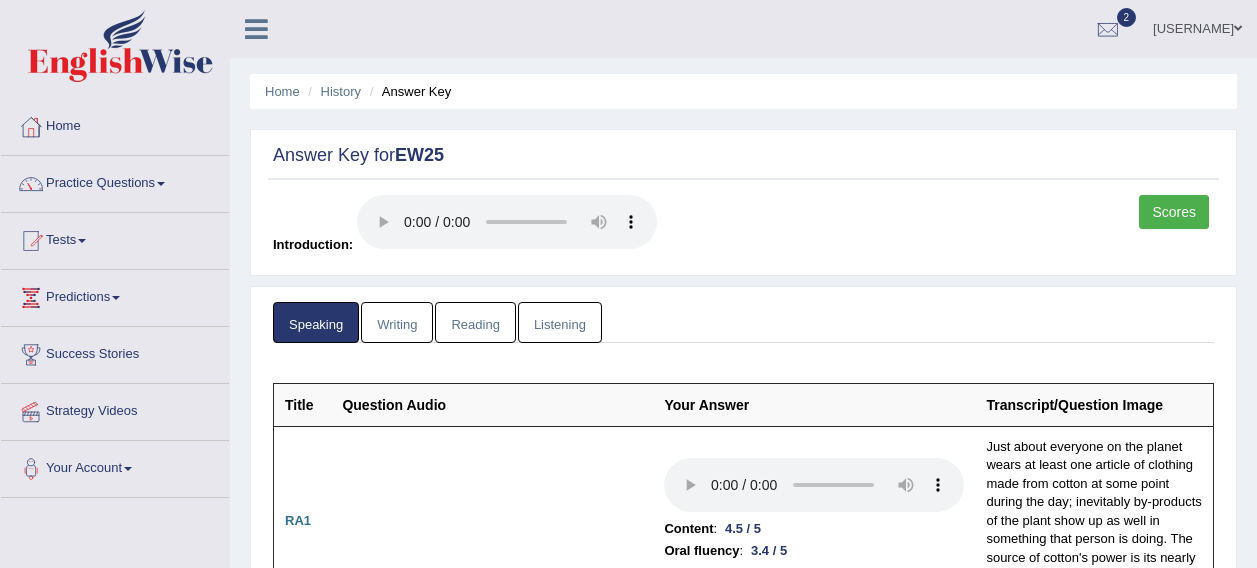 scroll, scrollTop: 0, scrollLeft: 0, axis: both 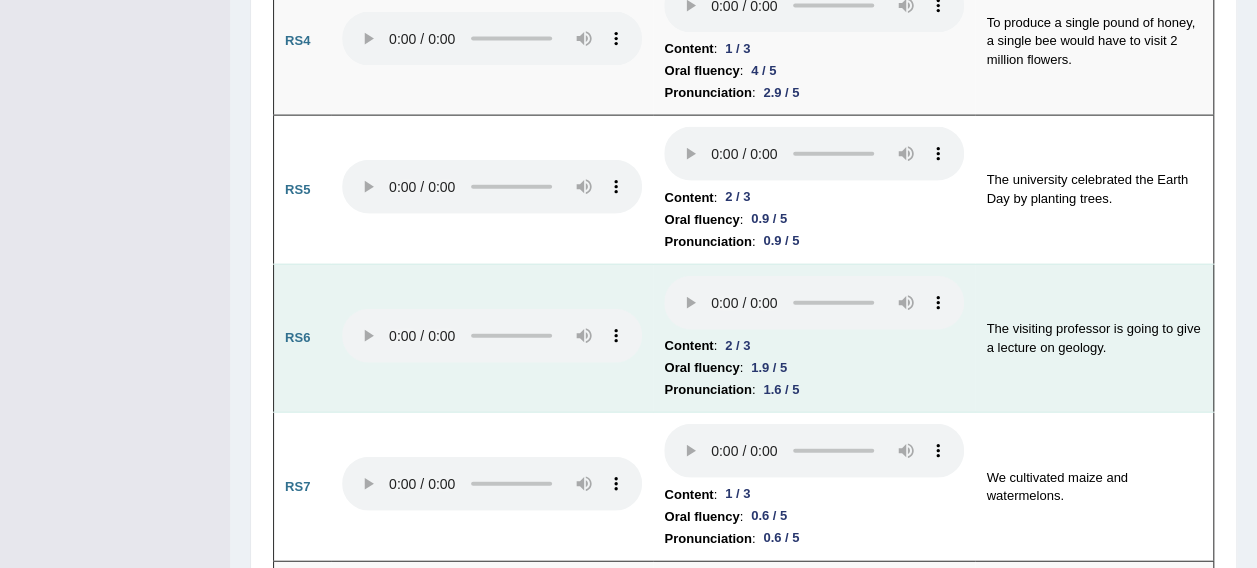 type 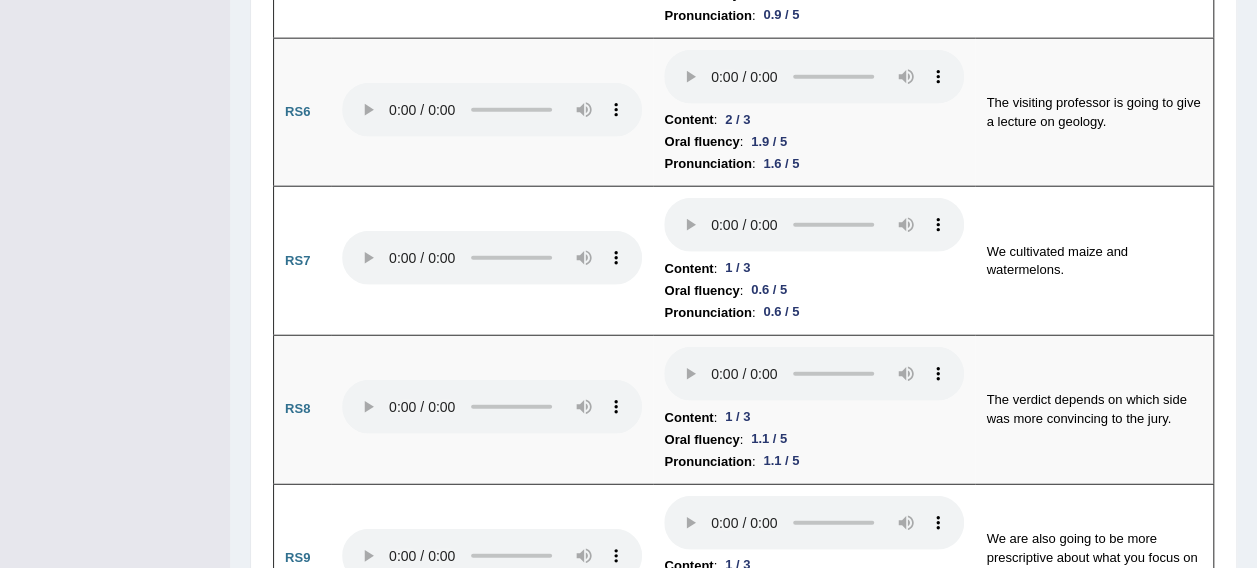 scroll, scrollTop: 2488, scrollLeft: 0, axis: vertical 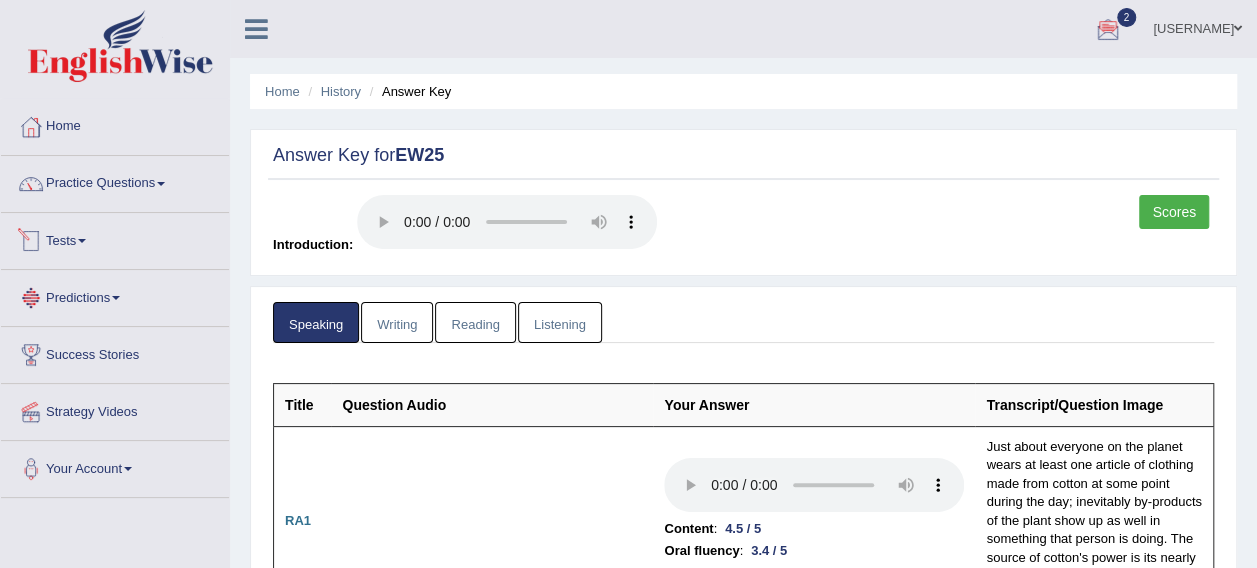 click on "Tests" at bounding box center (115, 238) 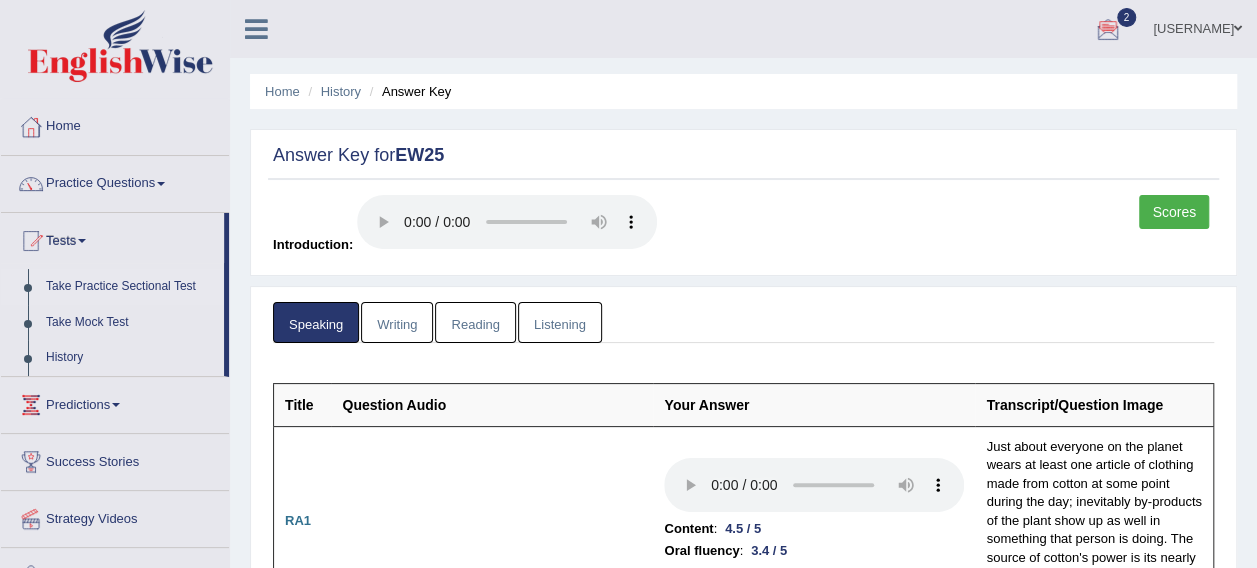 click on "Take Practice Sectional Test" at bounding box center (130, 287) 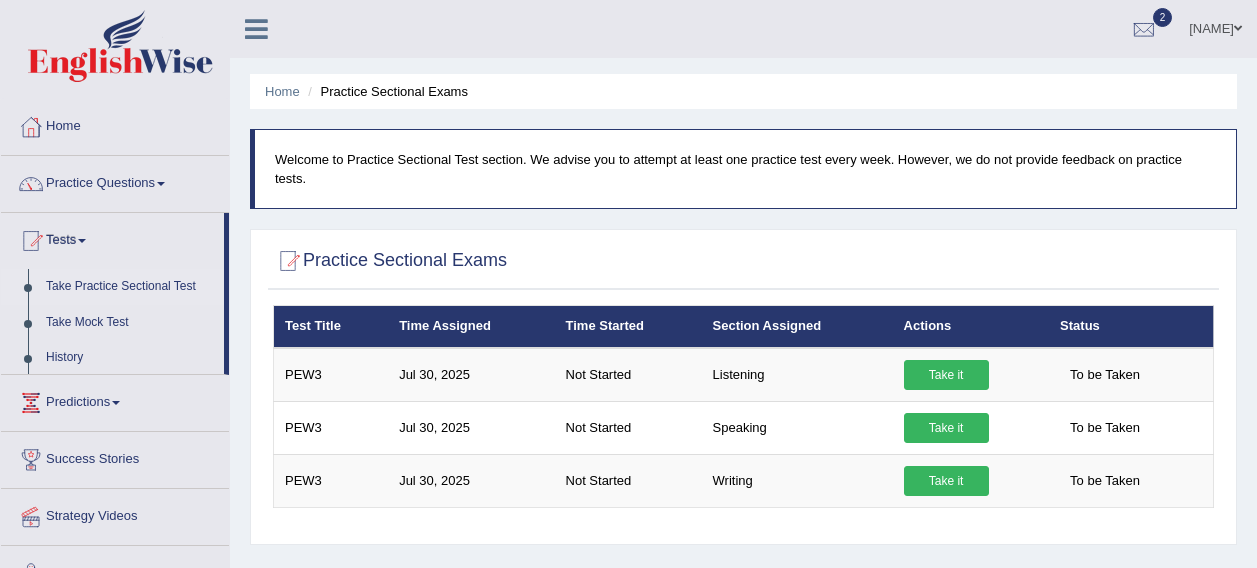 scroll, scrollTop: 0, scrollLeft: 0, axis: both 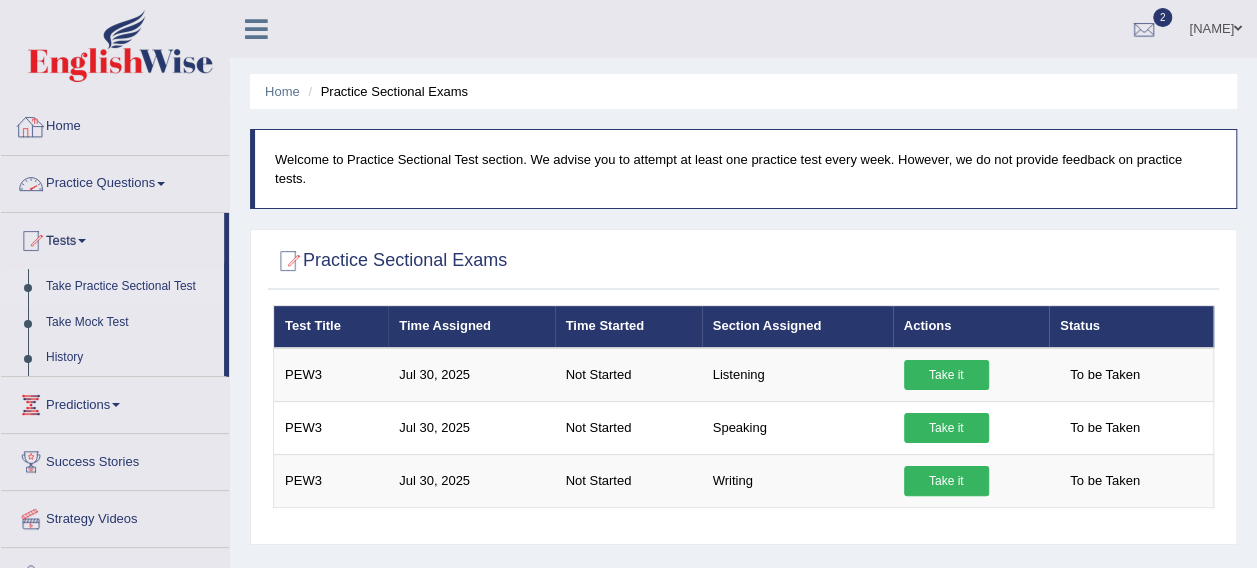 click on "Practice Questions" at bounding box center [115, 181] 